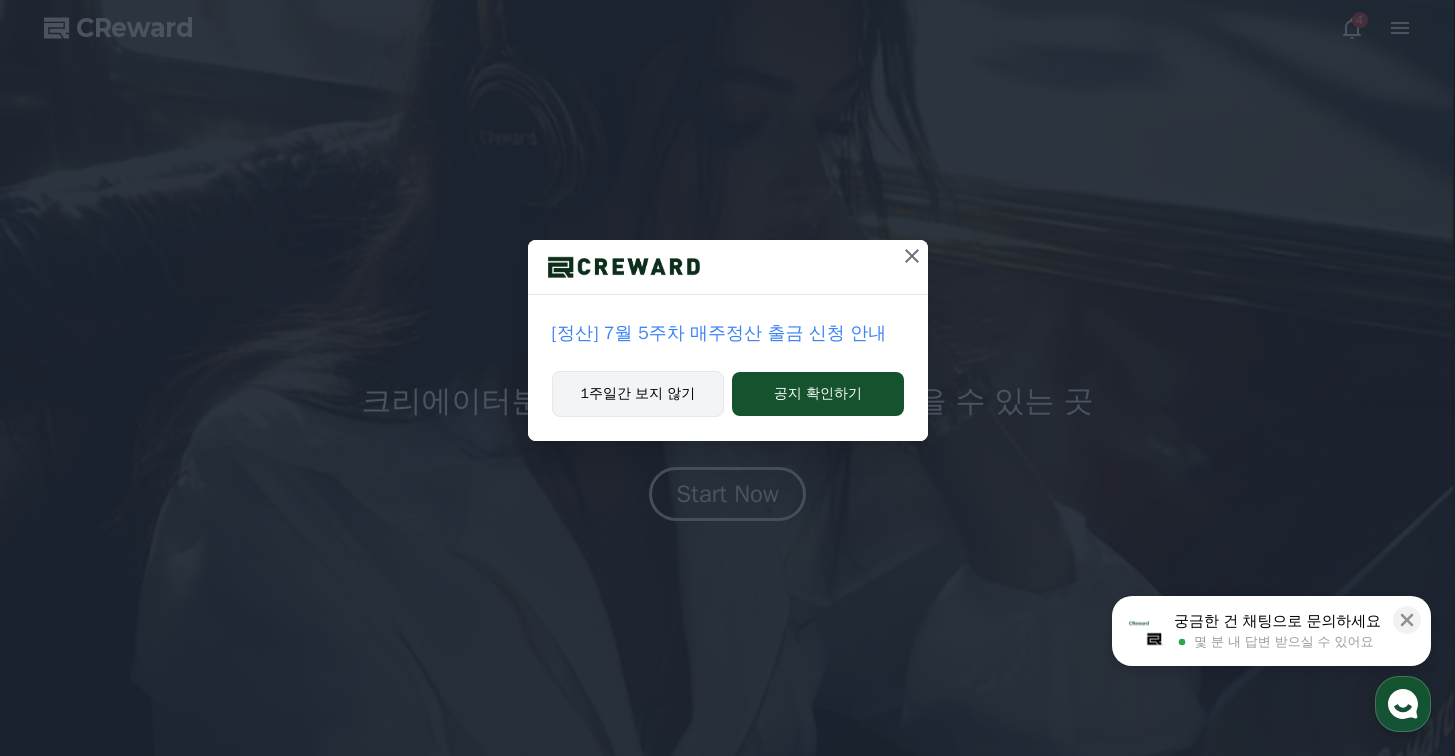 scroll, scrollTop: 0, scrollLeft: 0, axis: both 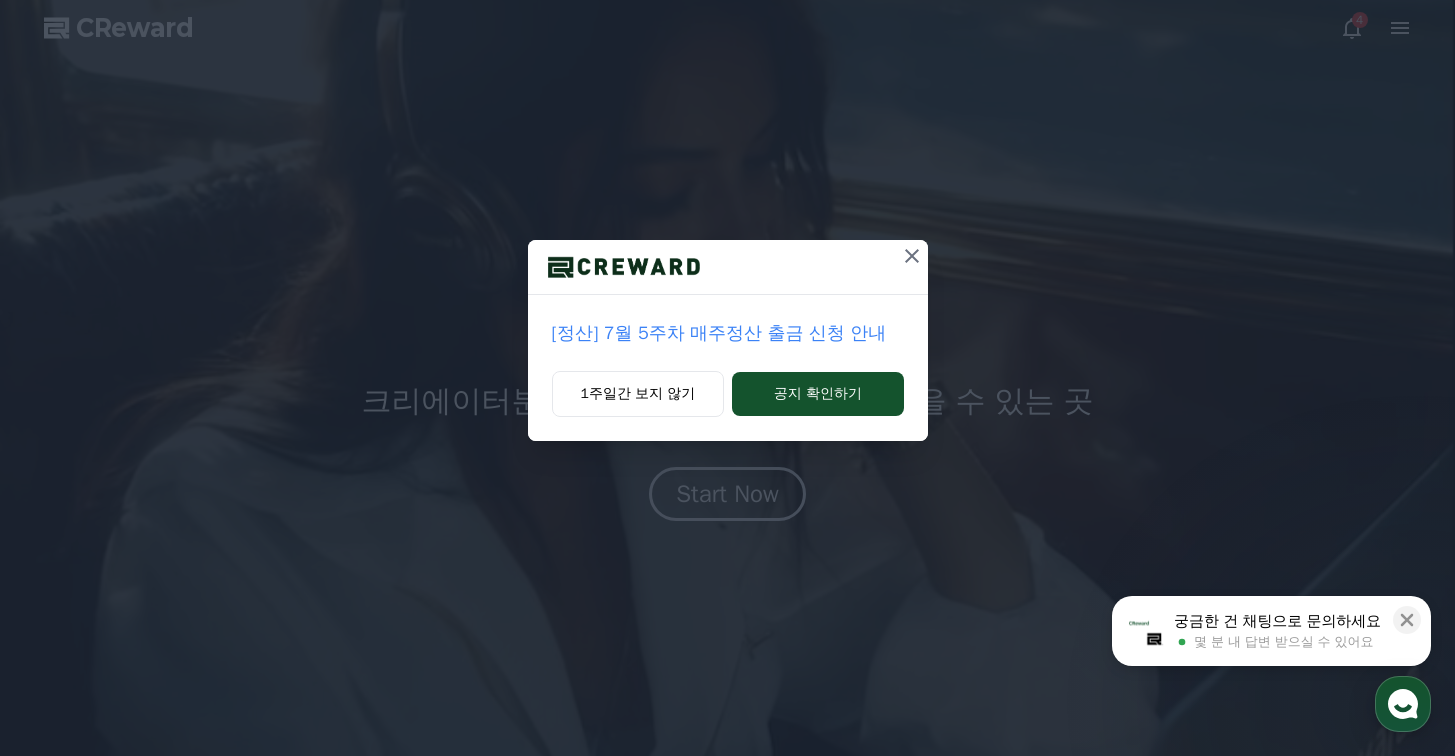 click 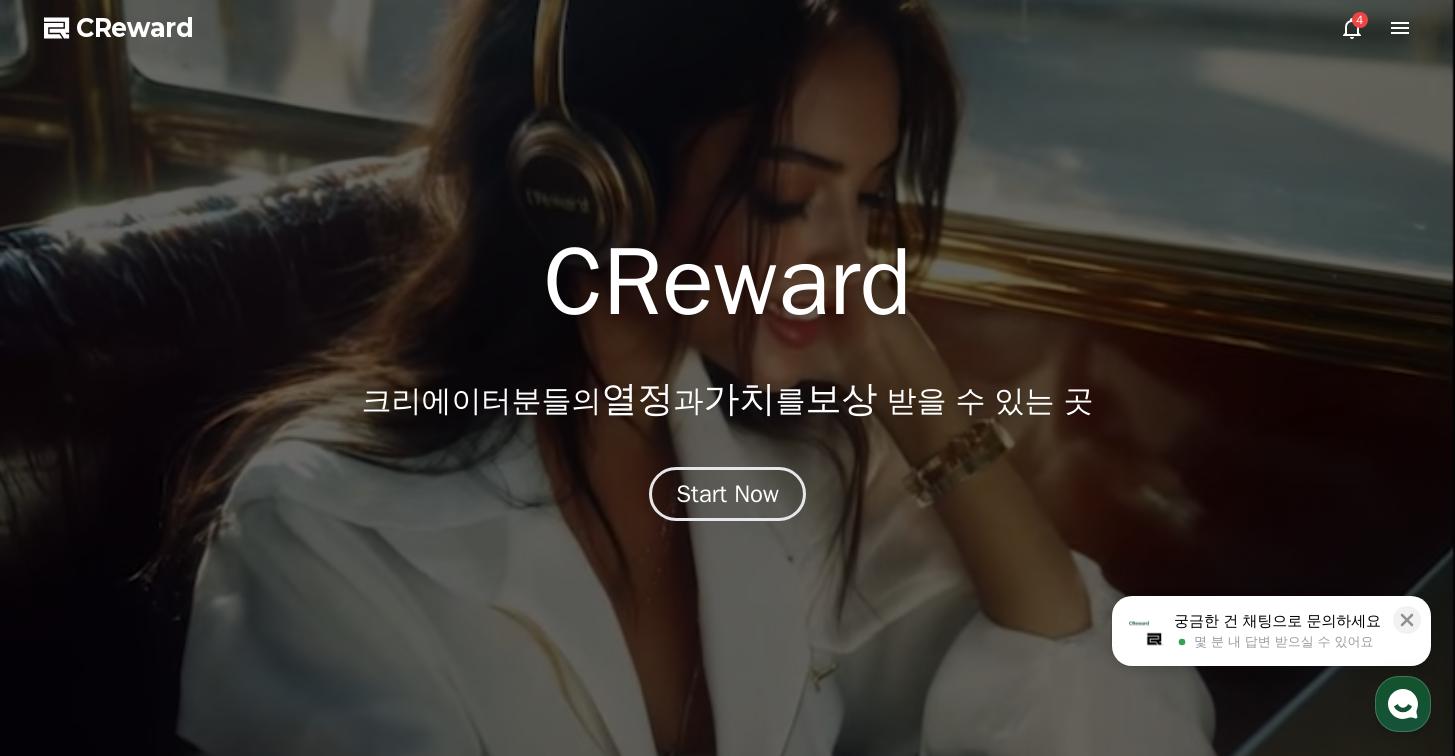 click 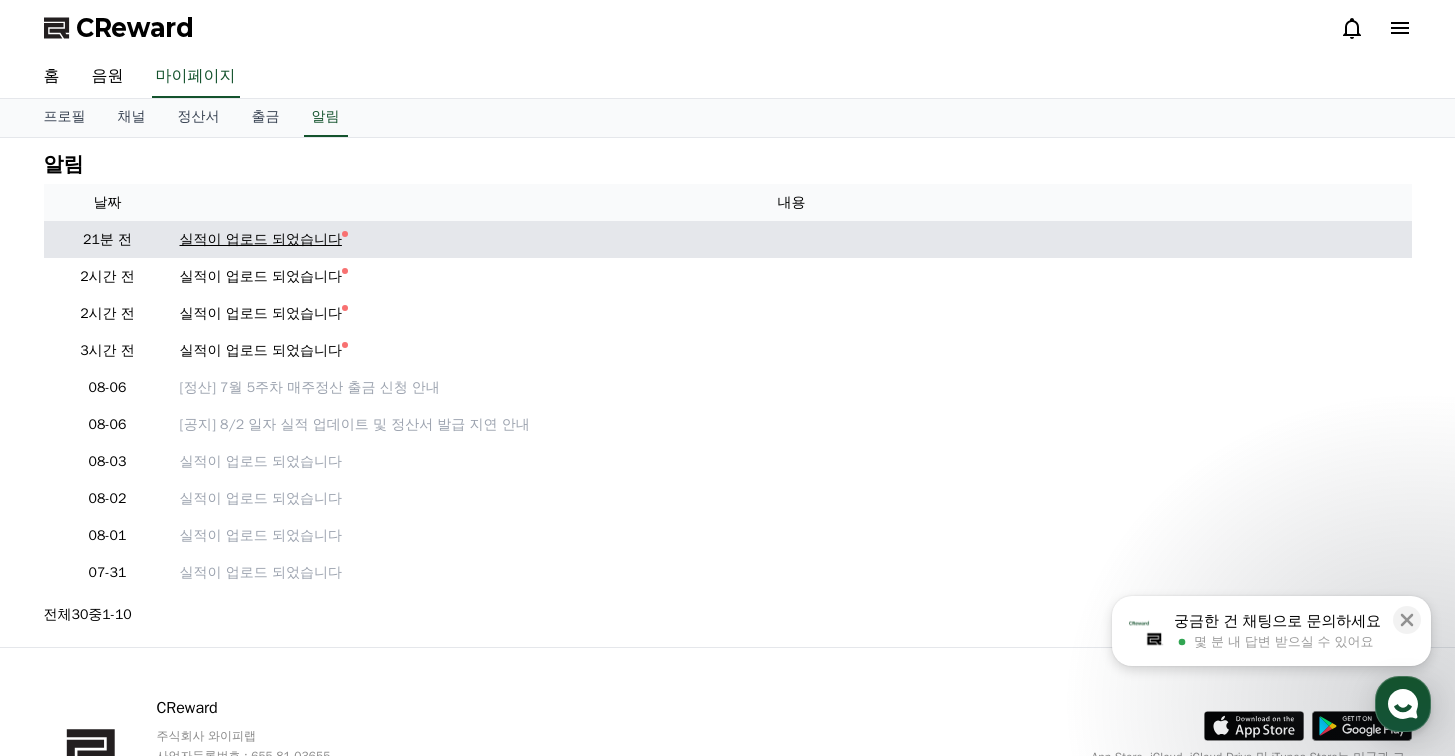 click on "실적이 업로드 되었습니다" at bounding box center (261, 239) 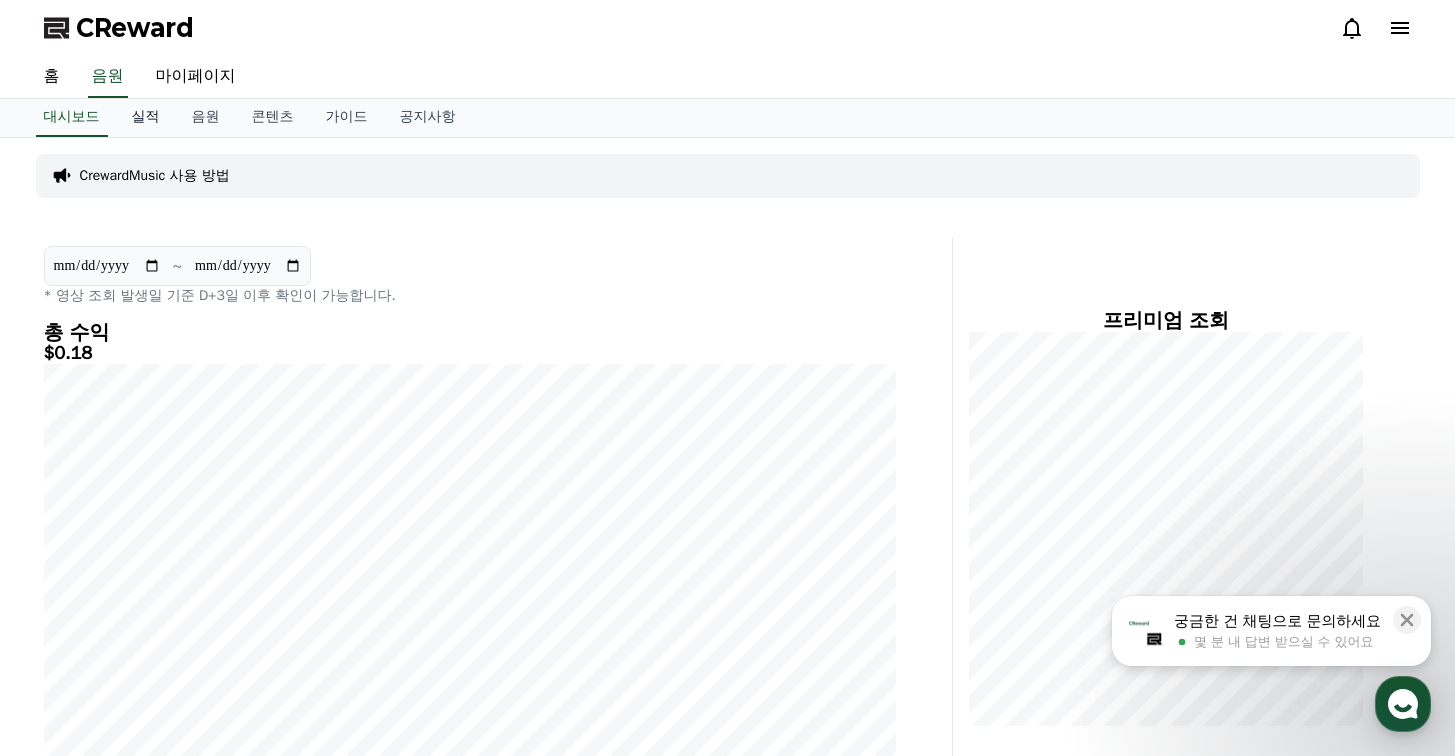 click on "실적" at bounding box center (146, 118) 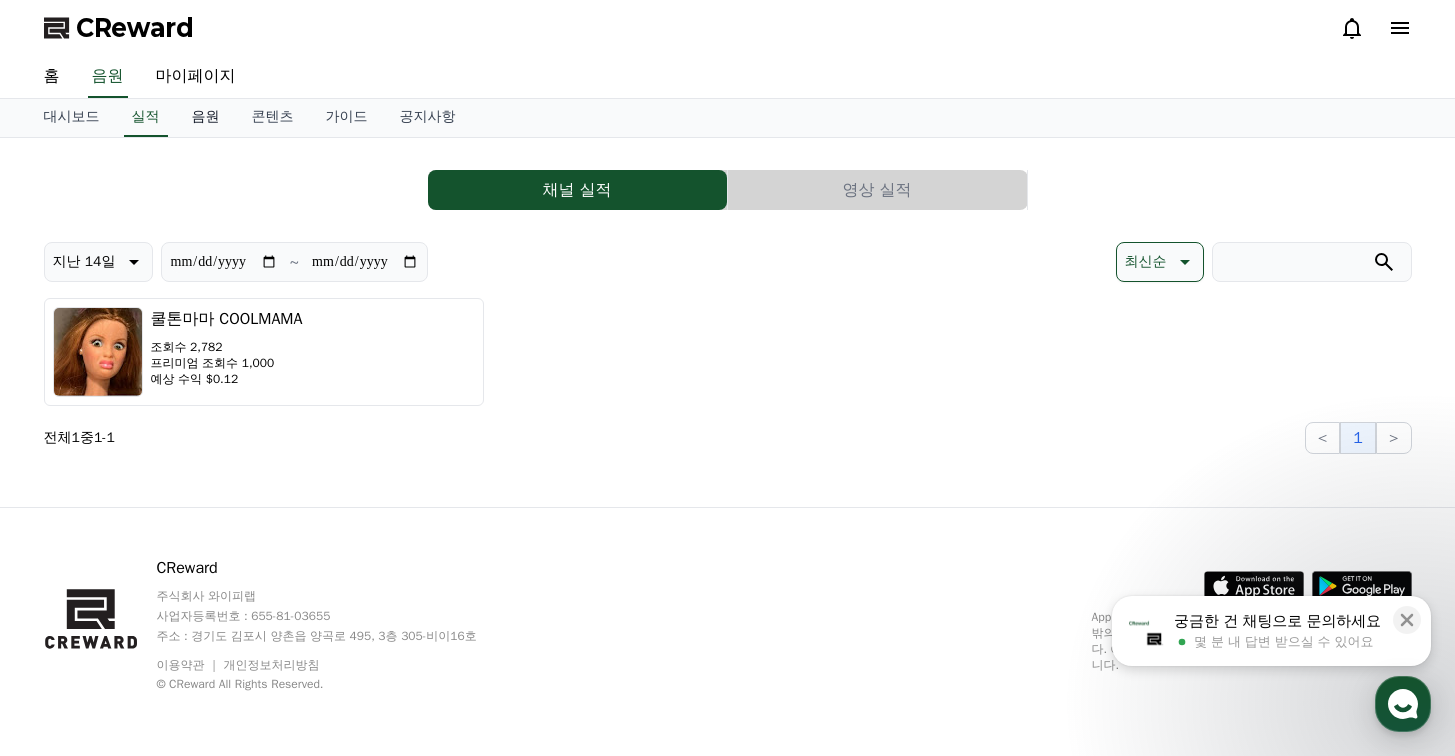 click on "음원" at bounding box center (206, 118) 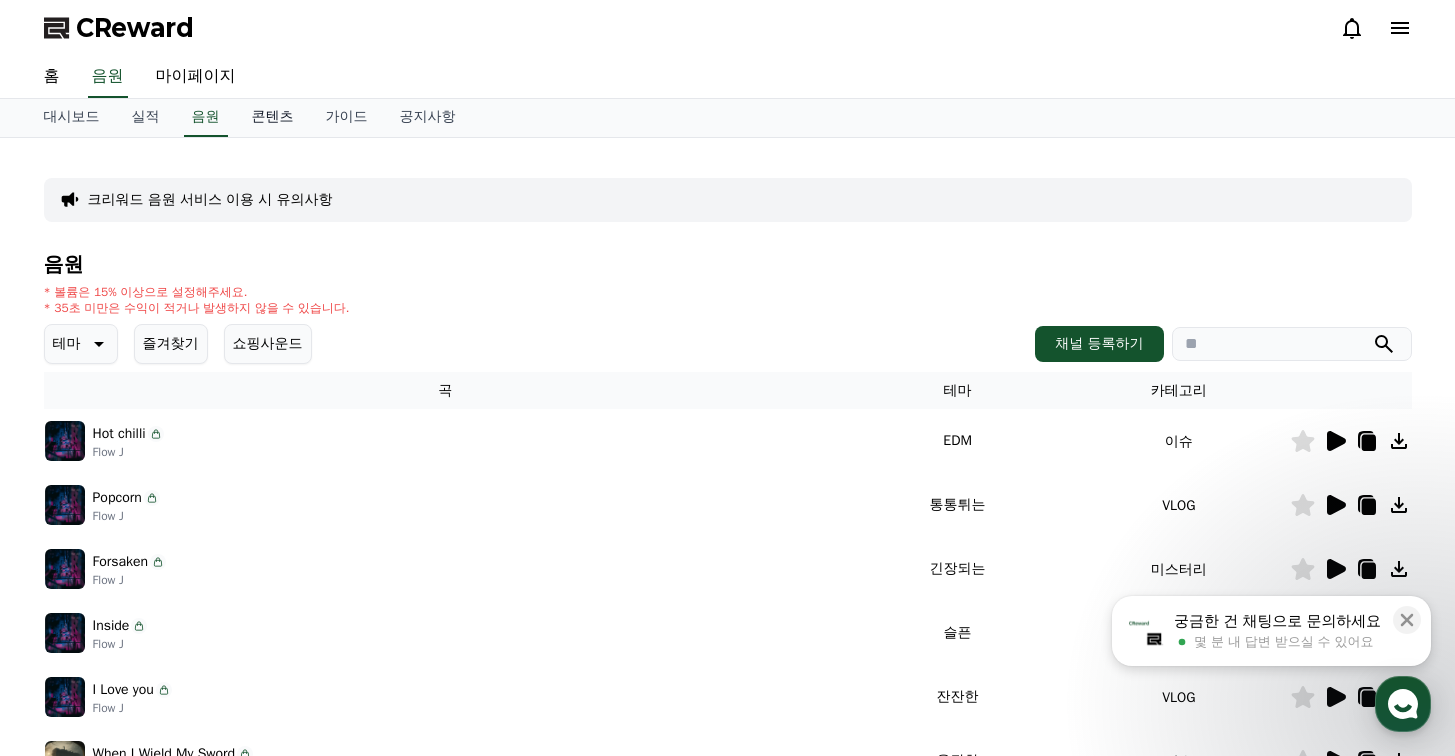 click on "콘텐츠" at bounding box center [273, 118] 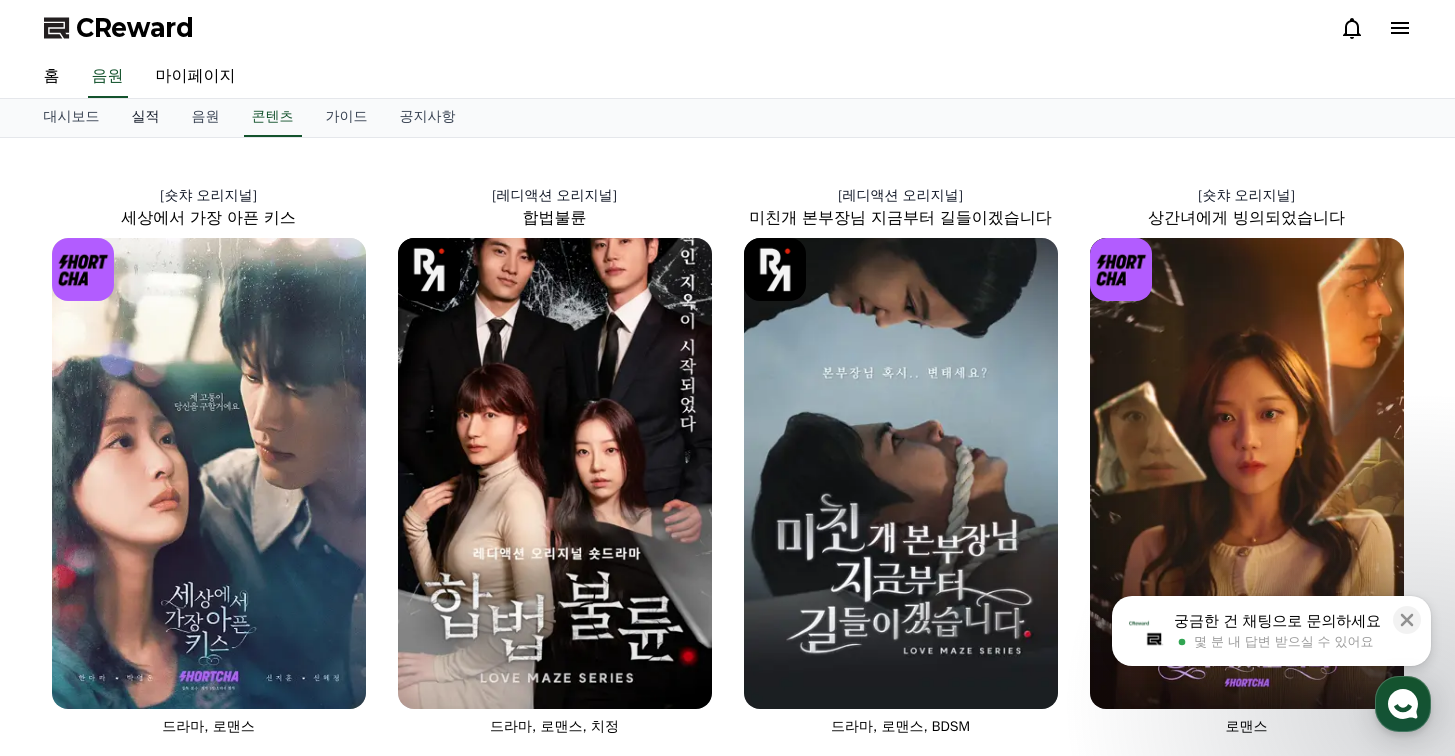 click on "실적" at bounding box center (146, 118) 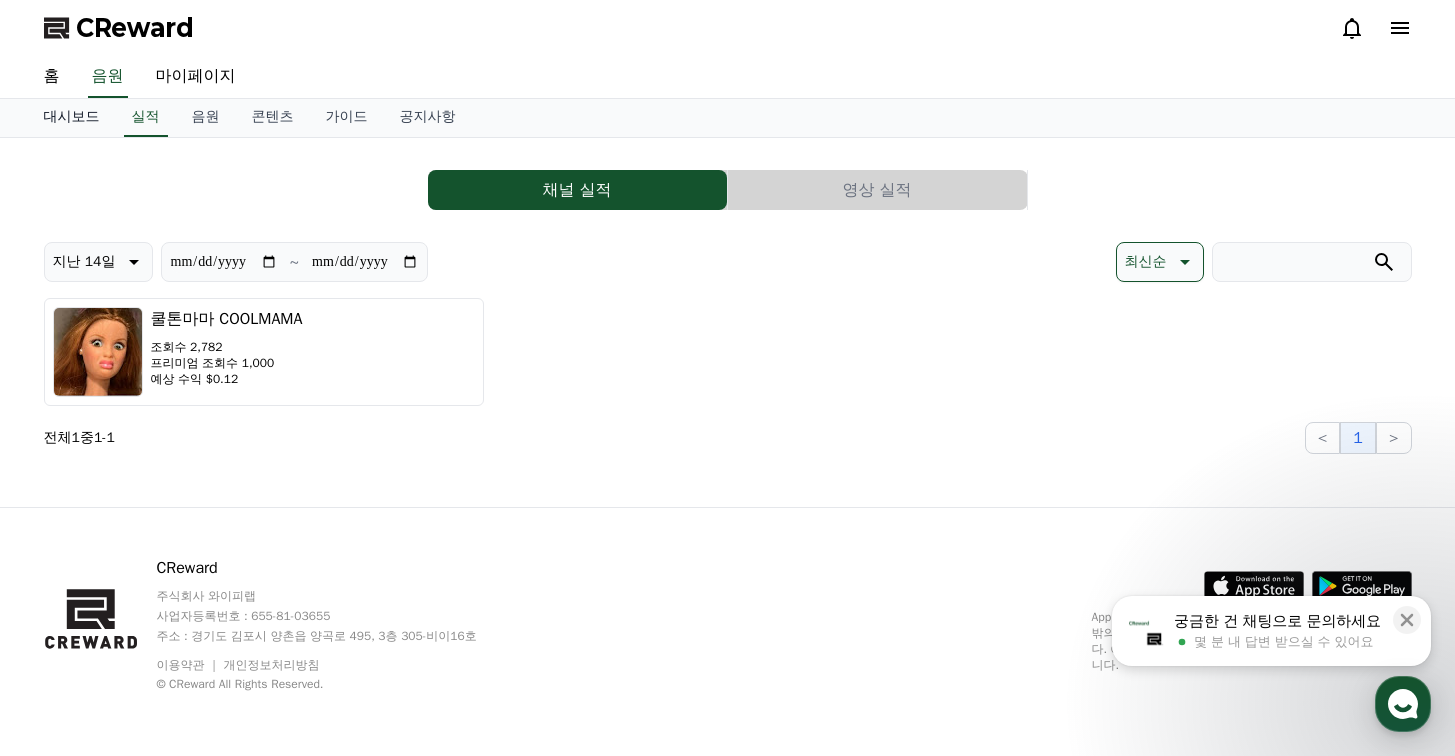 click on "대시보드" at bounding box center (72, 118) 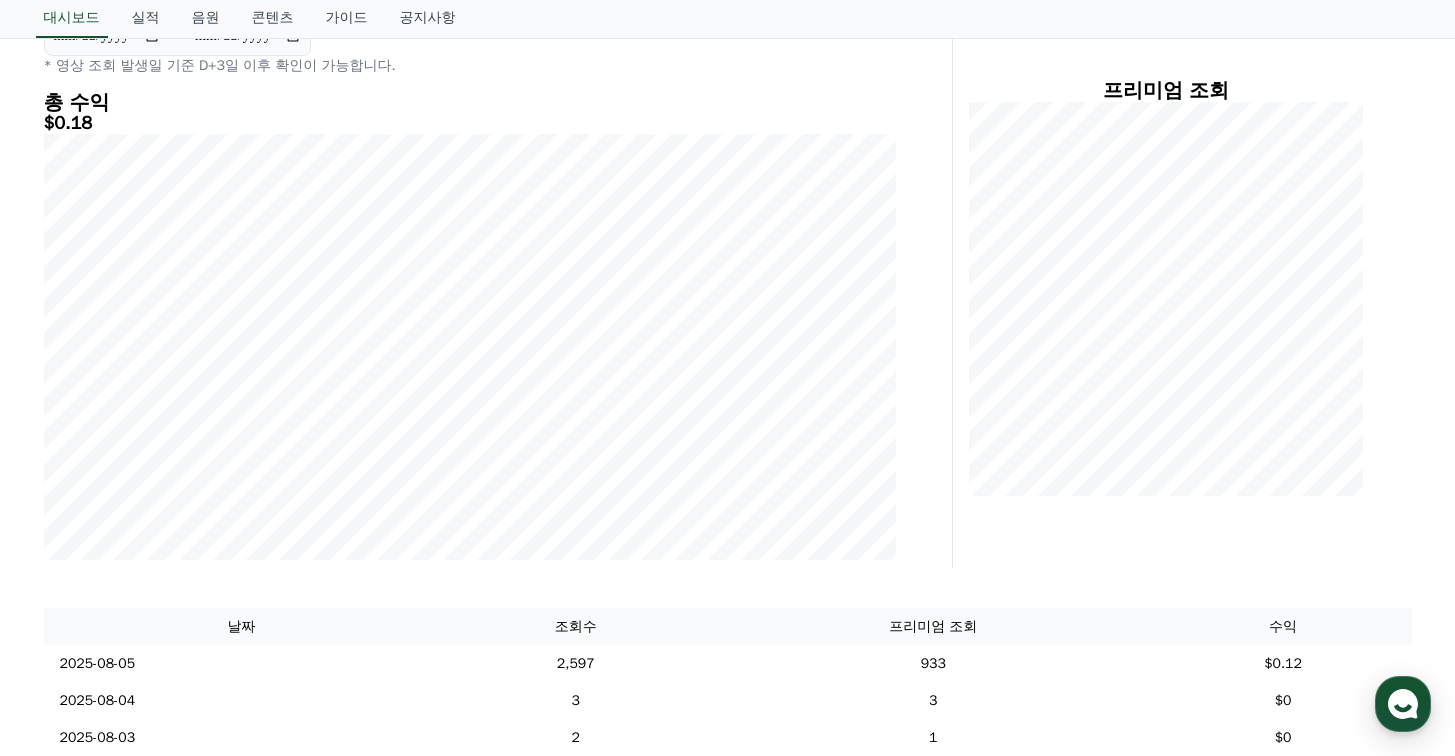 scroll, scrollTop: 0, scrollLeft: 0, axis: both 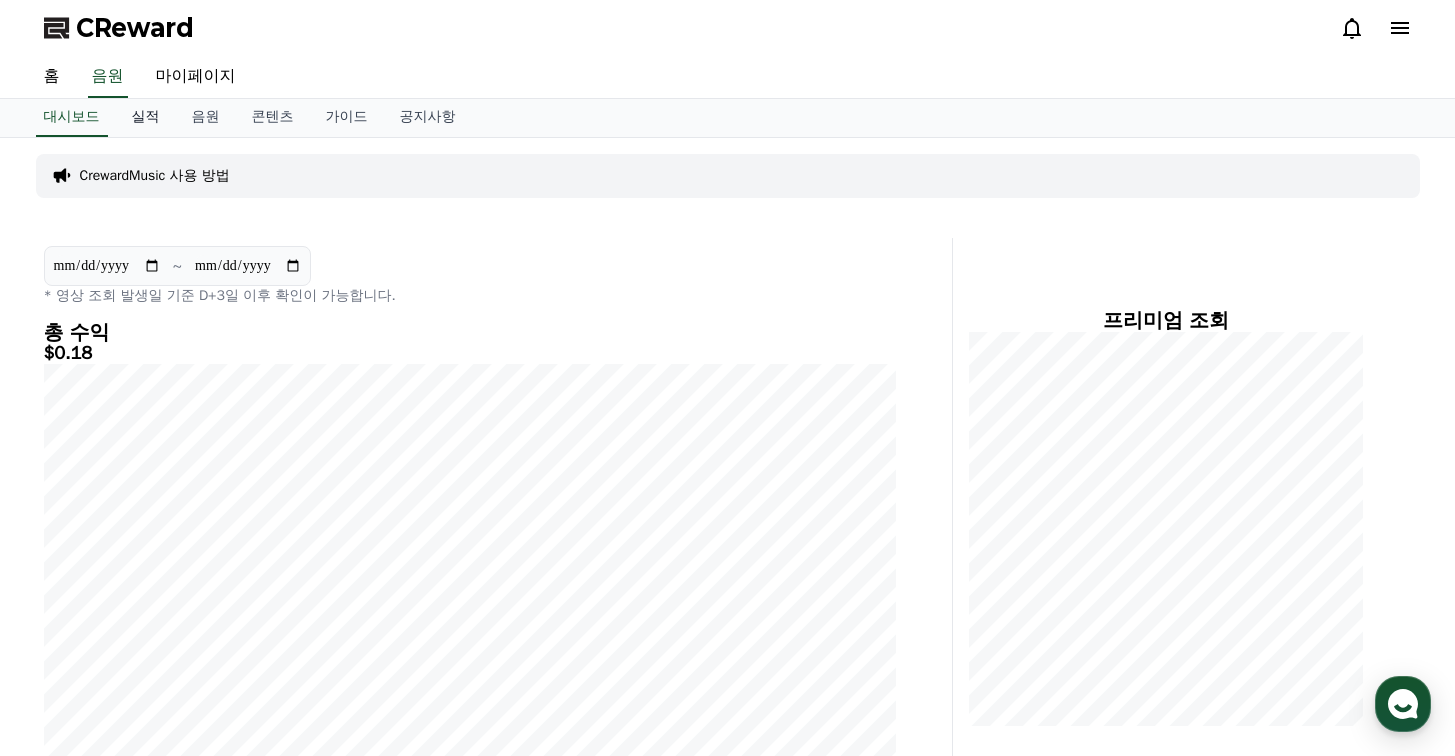 click on "실적" at bounding box center (146, 118) 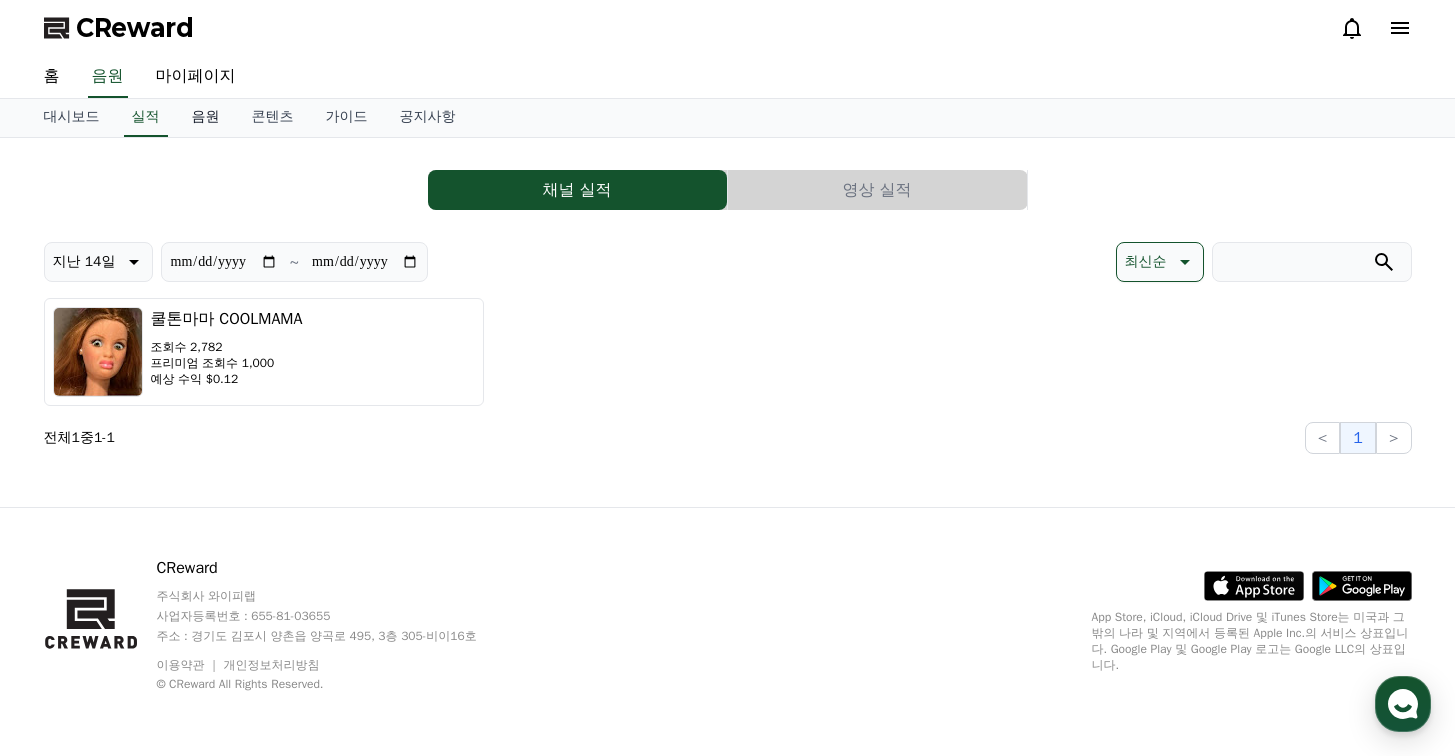click on "음원" at bounding box center (206, 118) 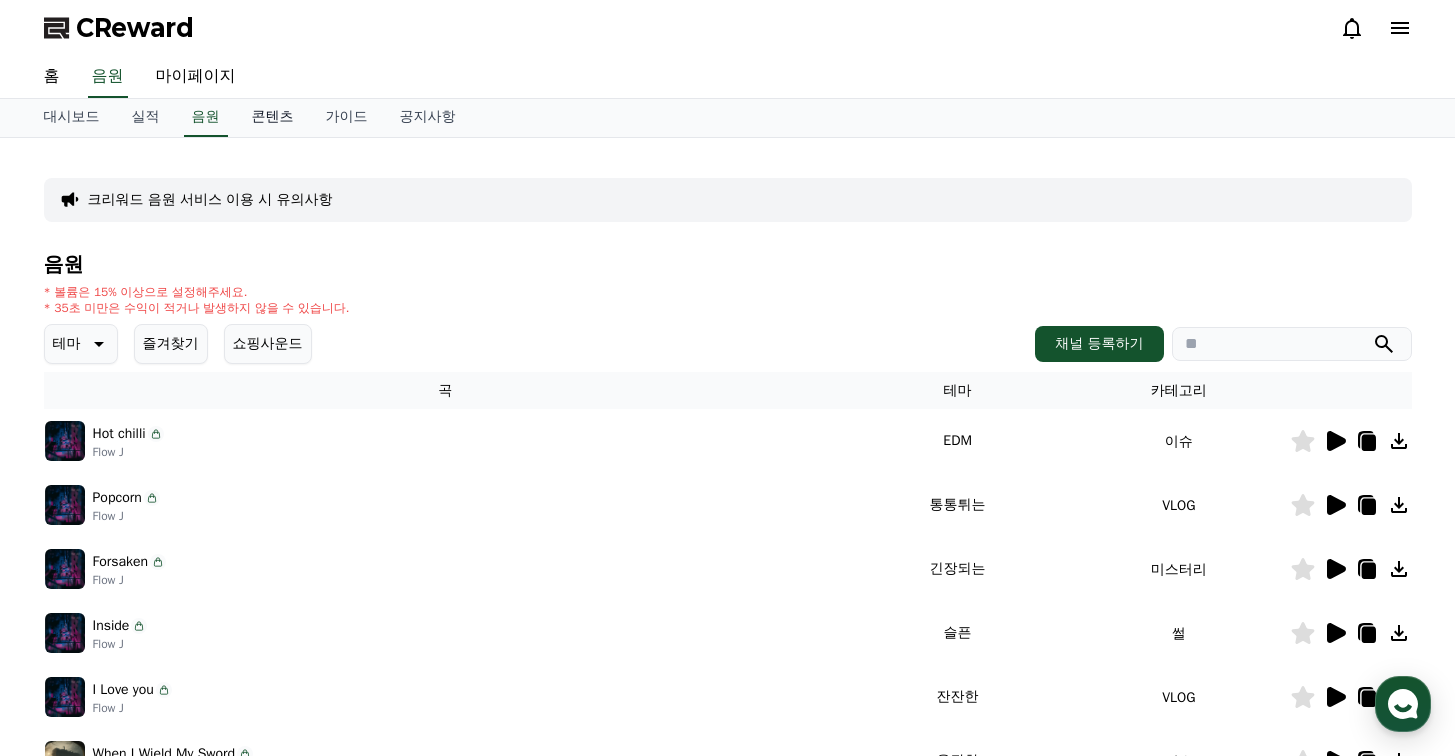 click on "콘텐츠" at bounding box center [273, 118] 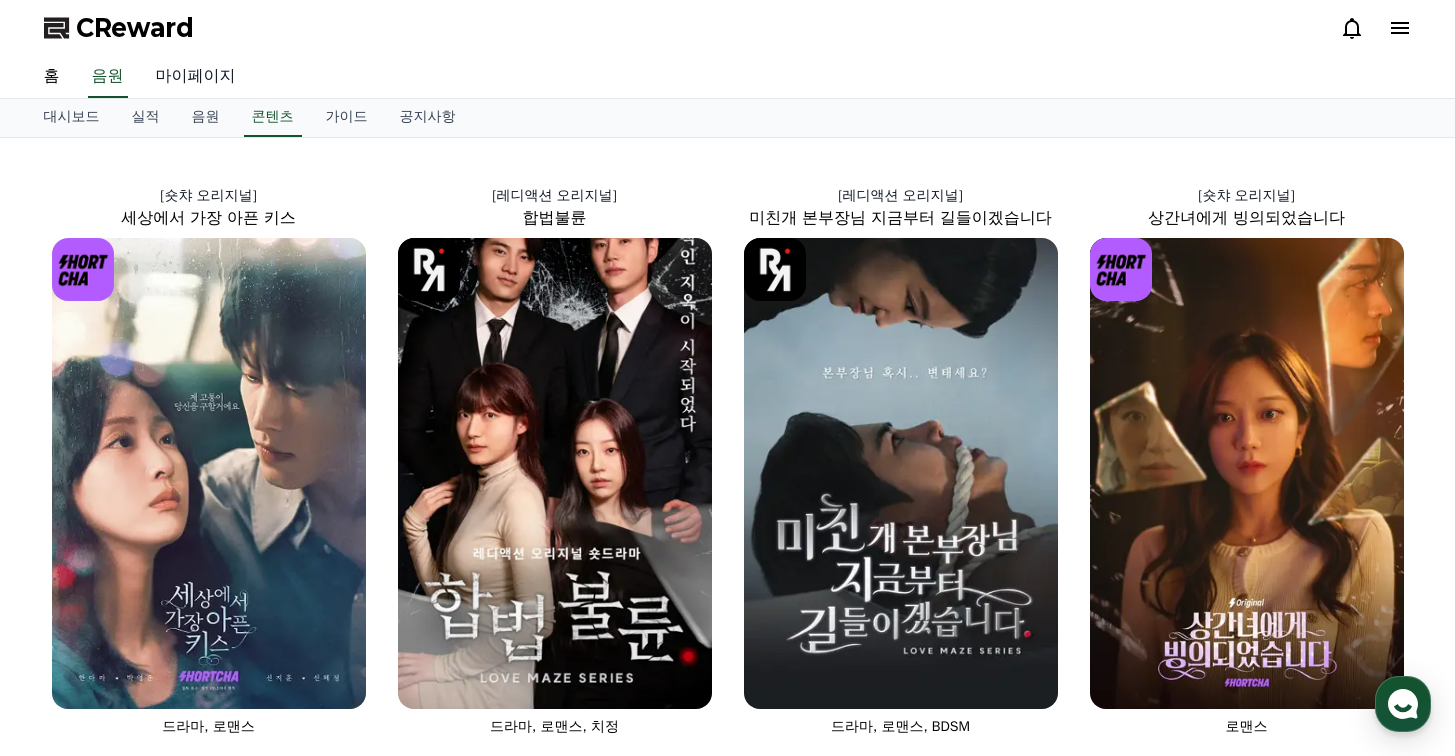click on "마이페이지" at bounding box center (196, 77) 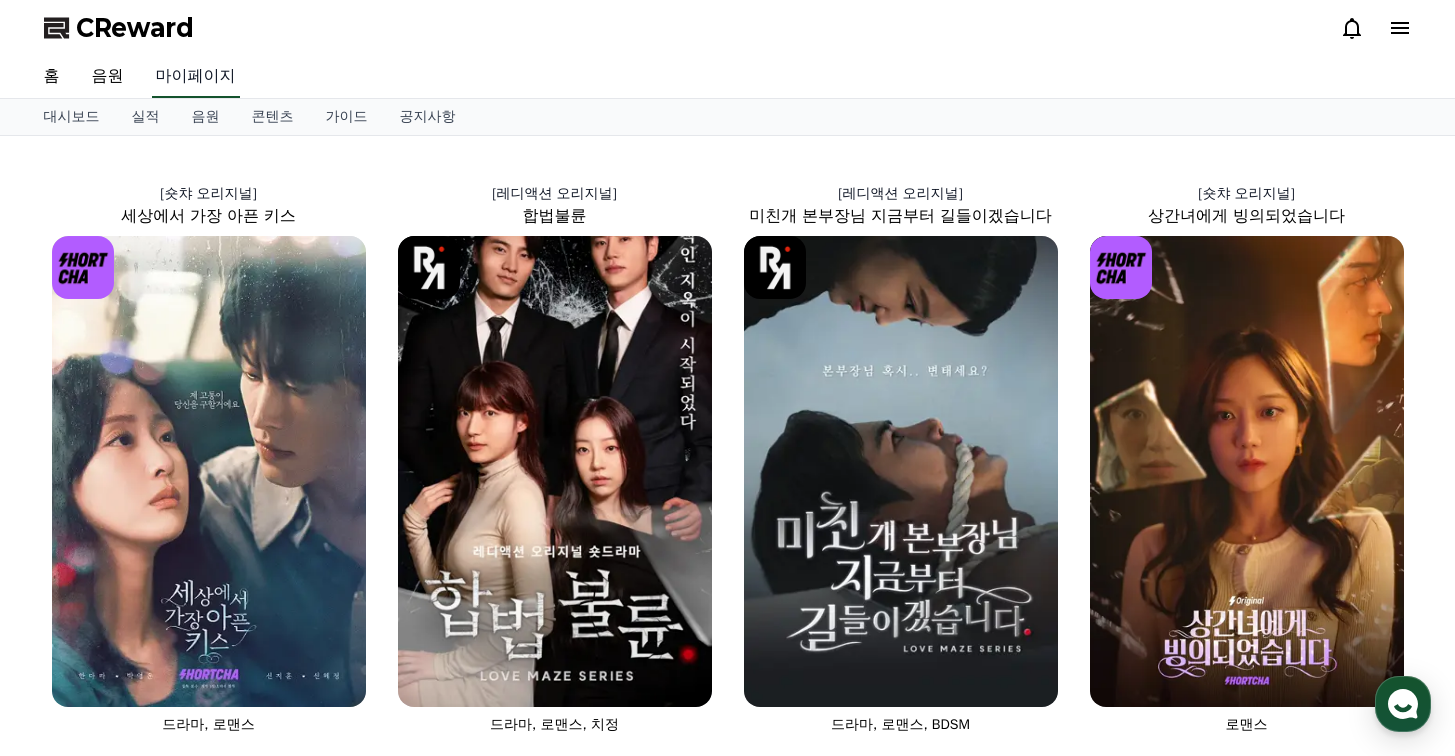 select on "**********" 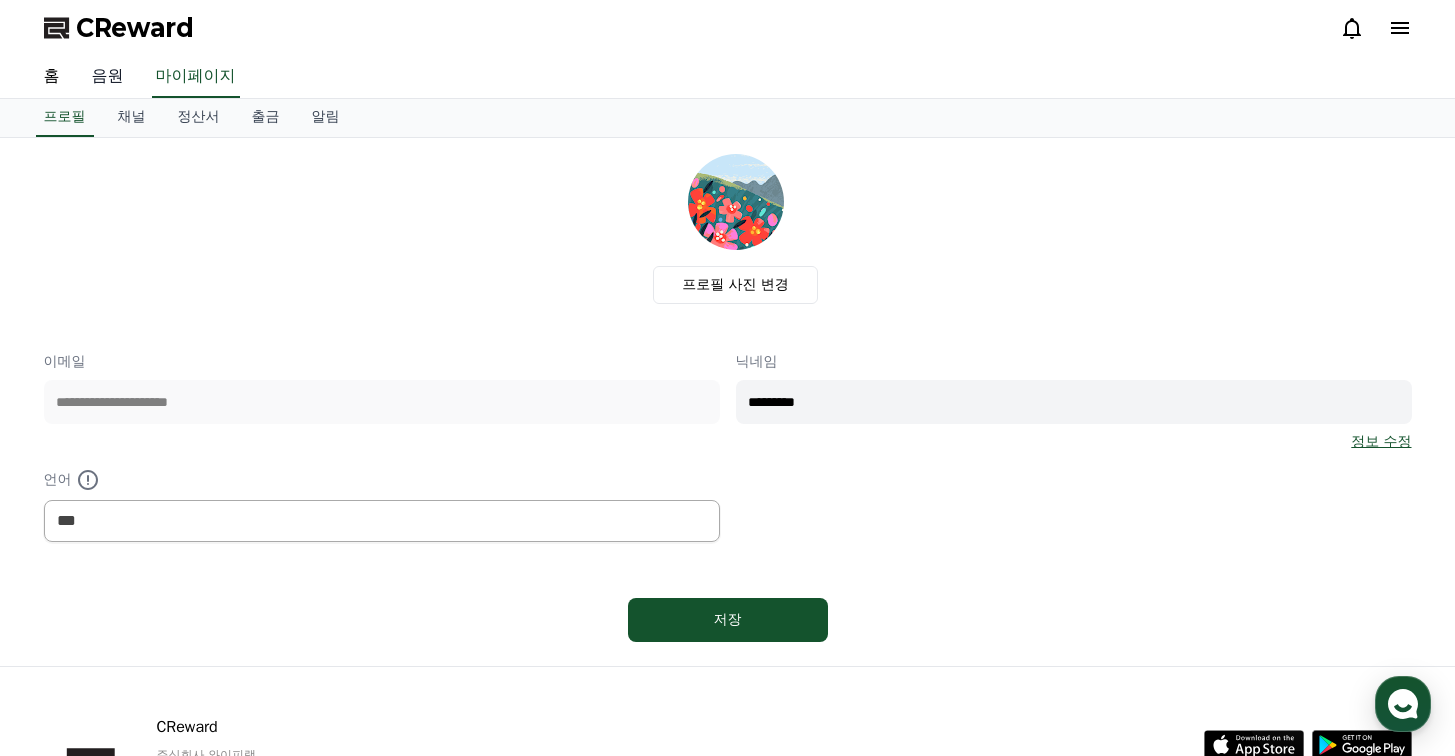 click on "음원" at bounding box center (108, 77) 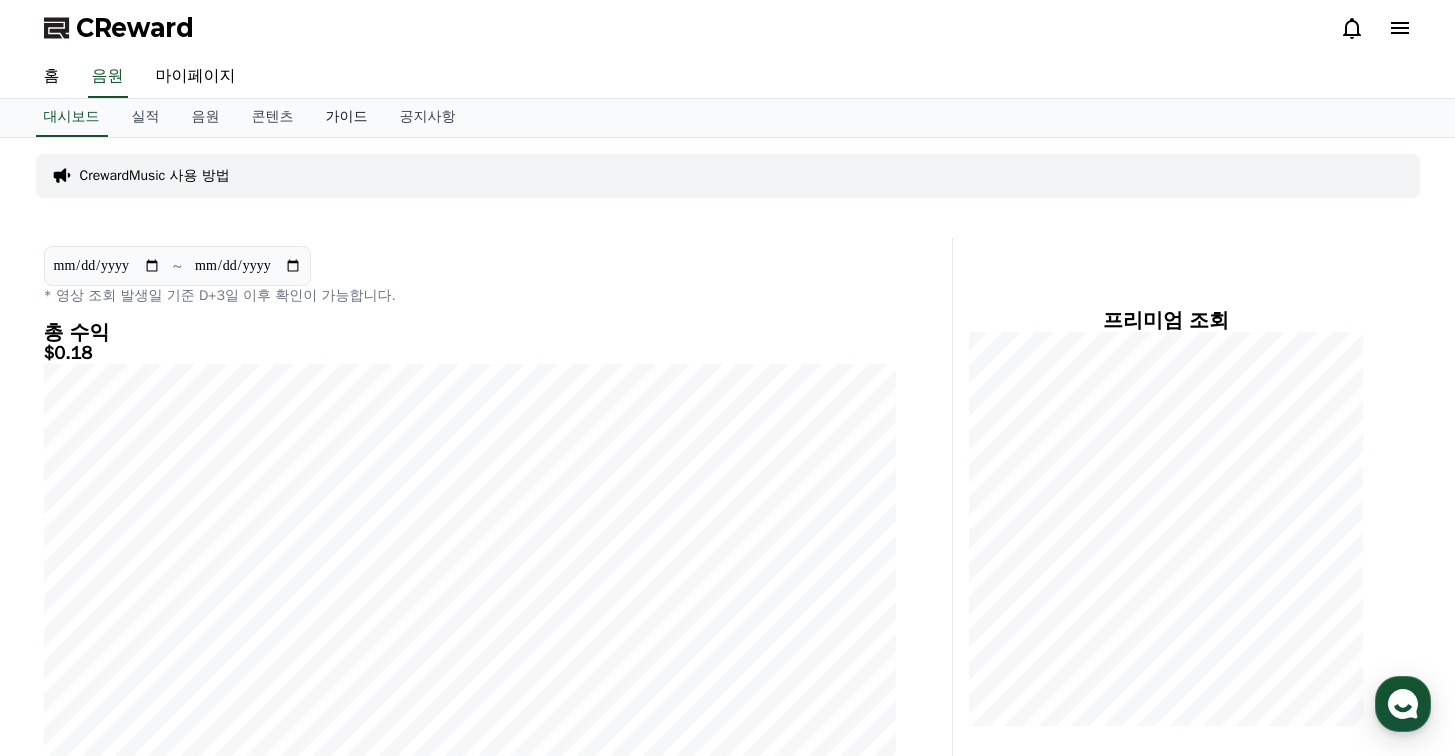 click on "가이드" at bounding box center (347, 118) 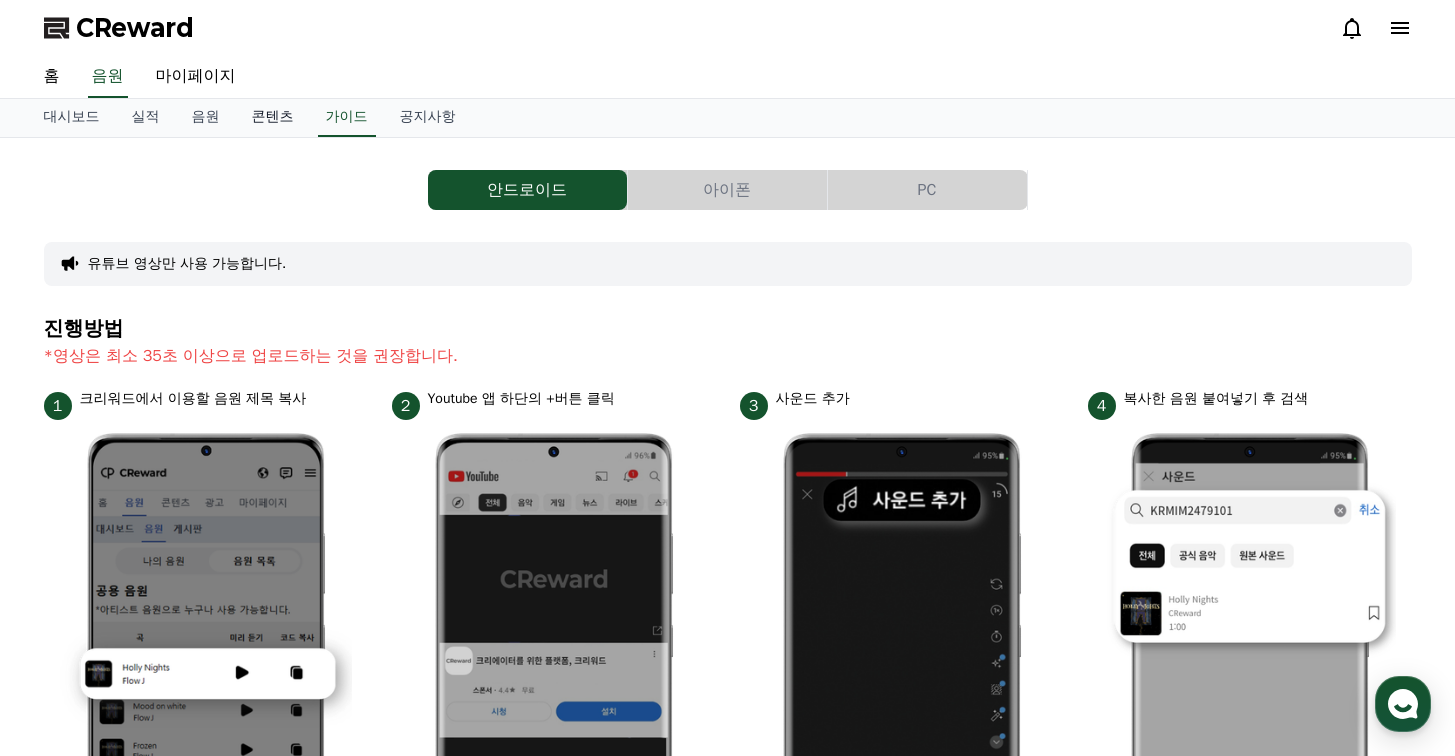 click on "콘텐츠" at bounding box center [273, 118] 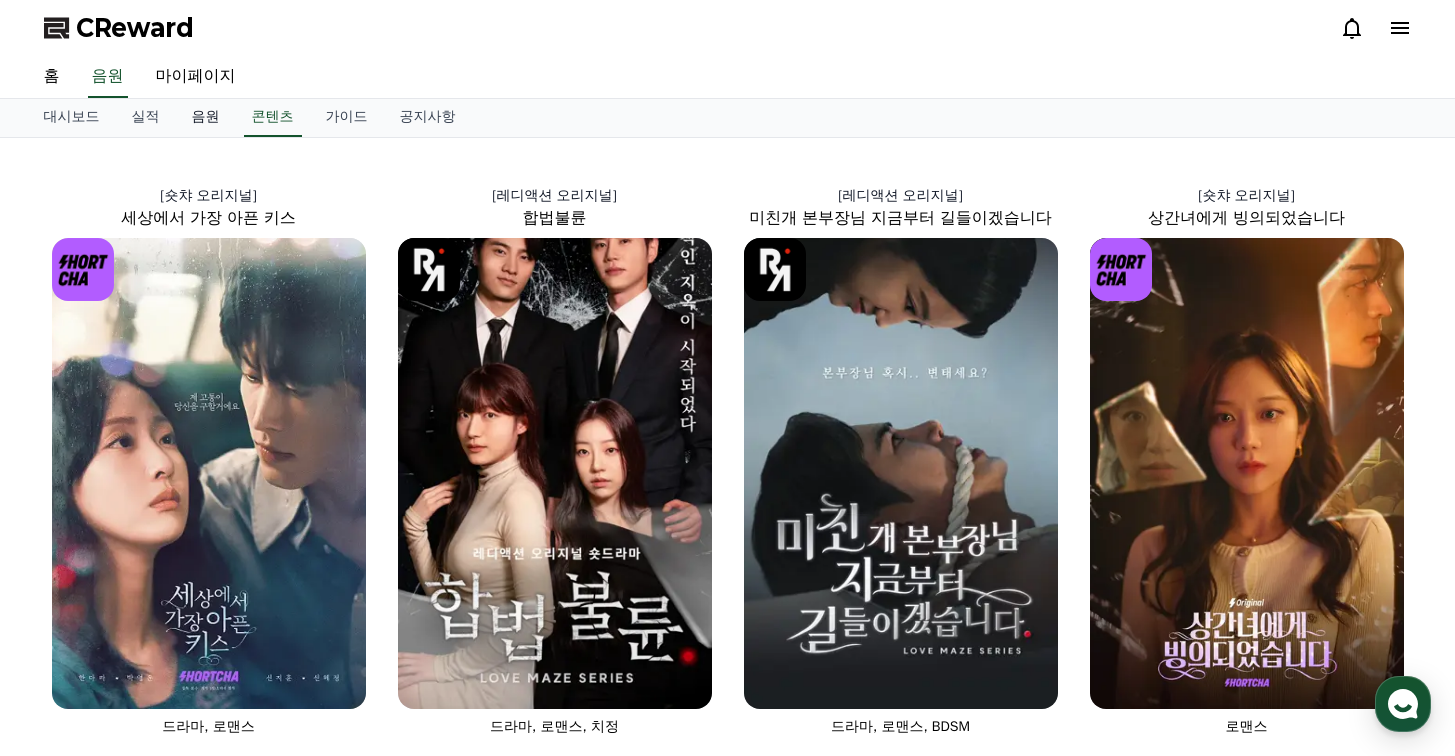 click on "음원" at bounding box center (206, 118) 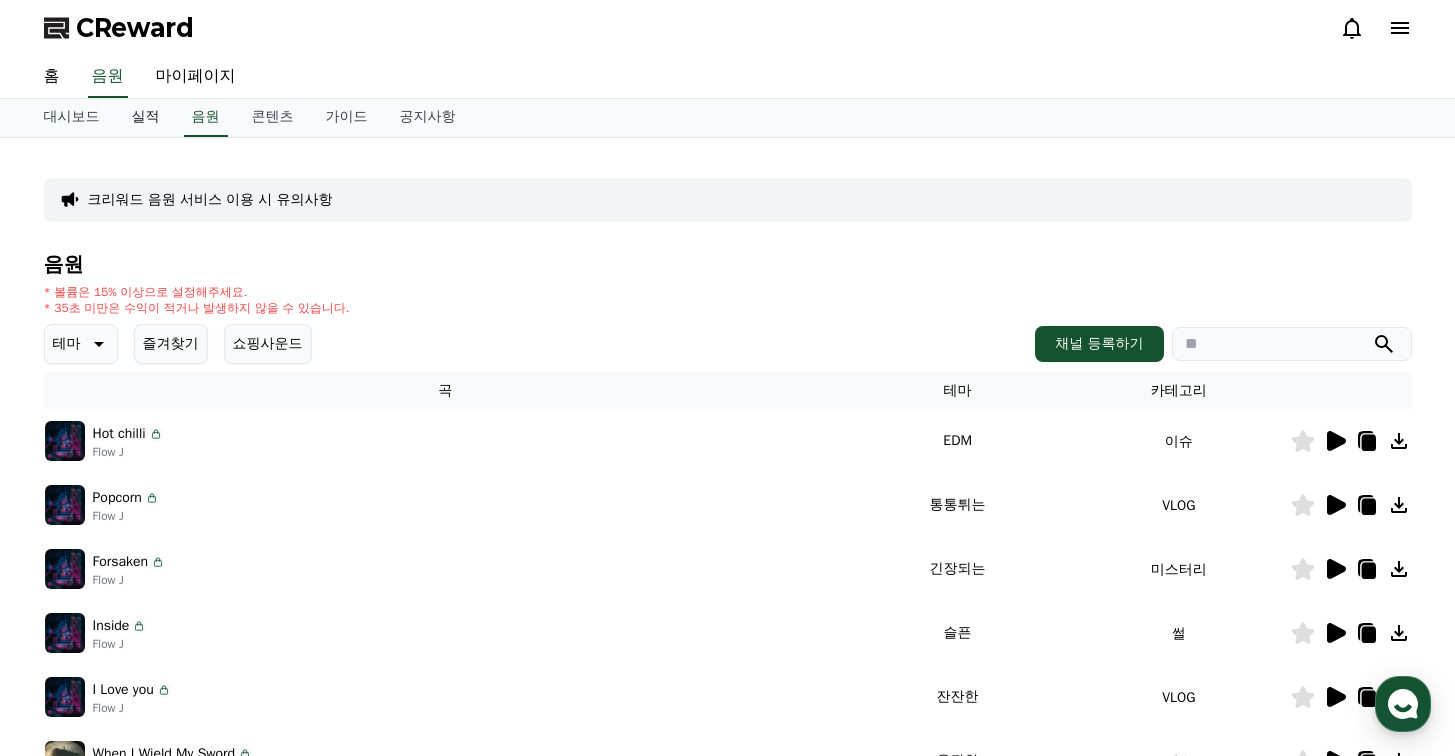 click on "실적" at bounding box center [146, 118] 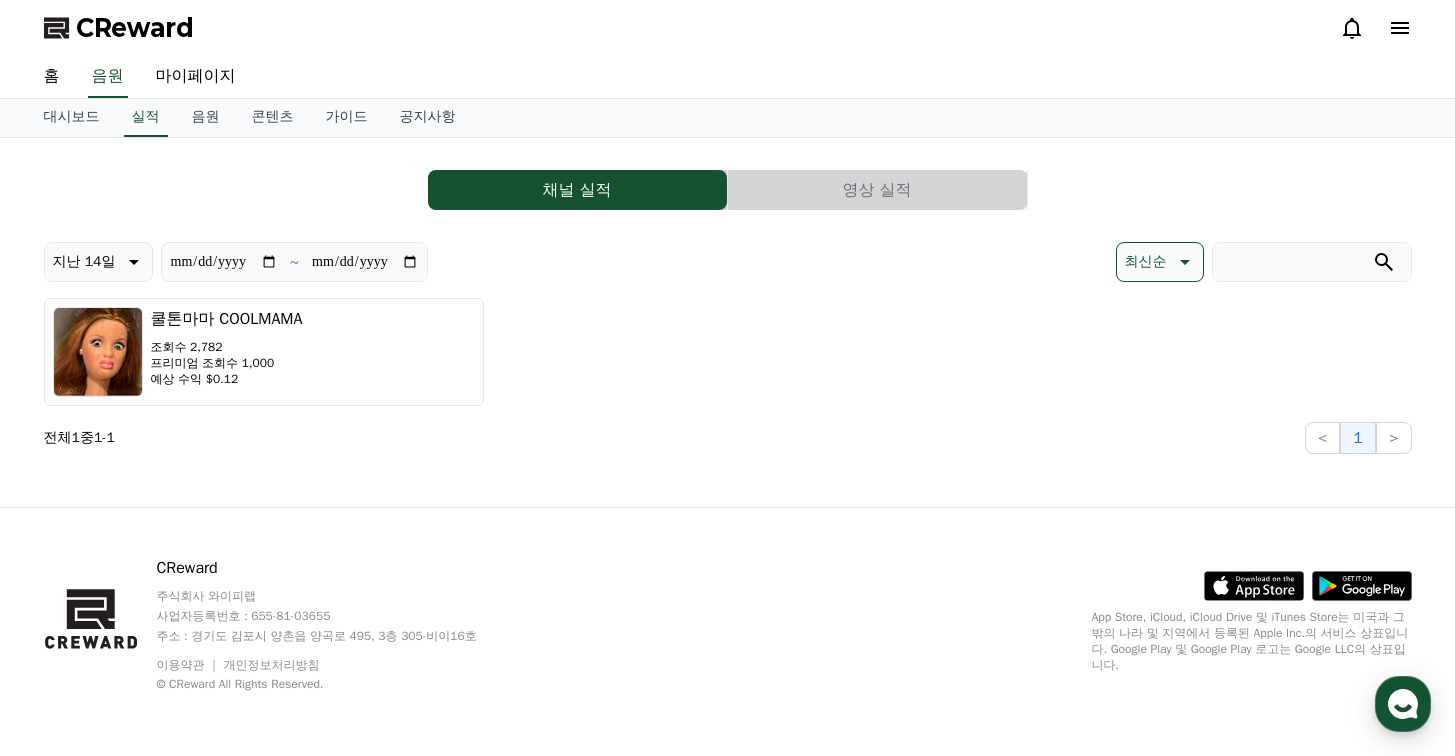 click on "영상 실적" at bounding box center [877, 190] 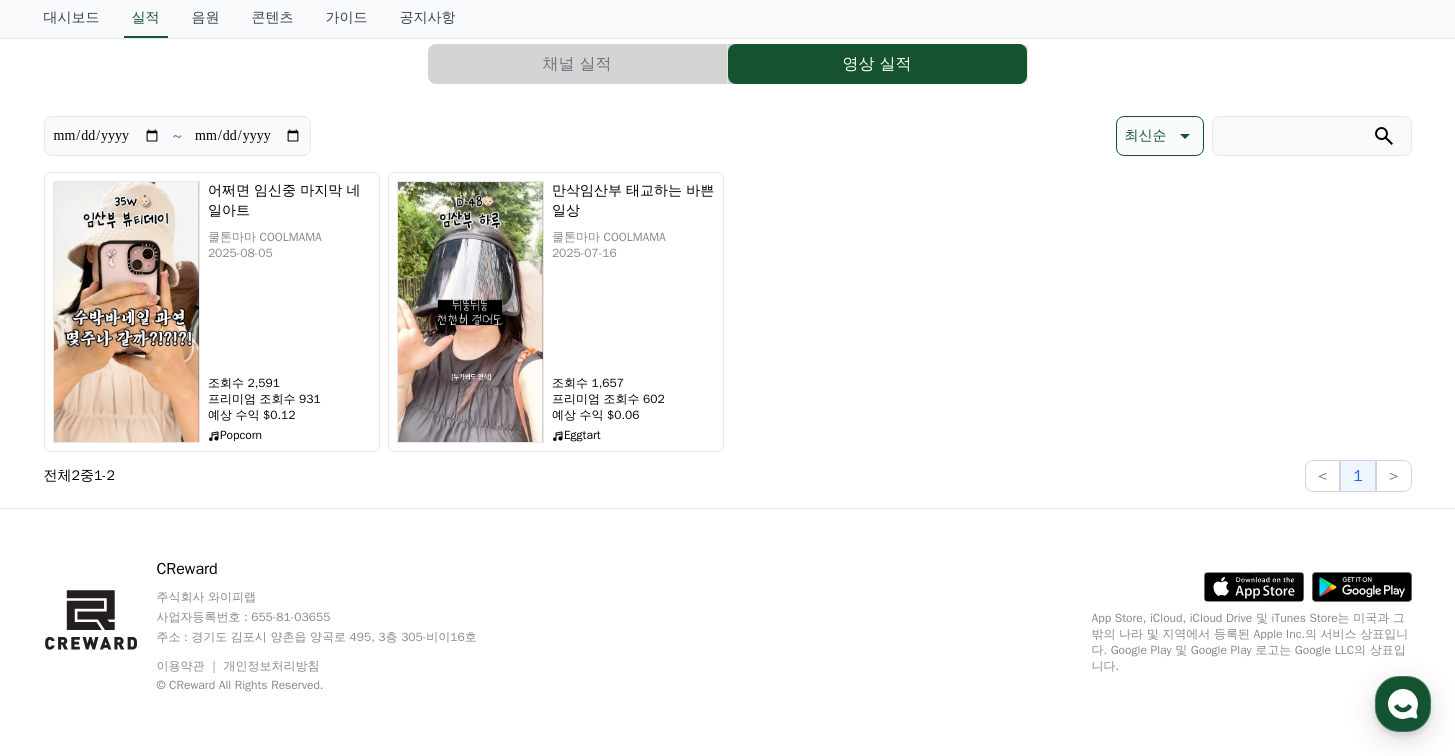scroll, scrollTop: 127, scrollLeft: 0, axis: vertical 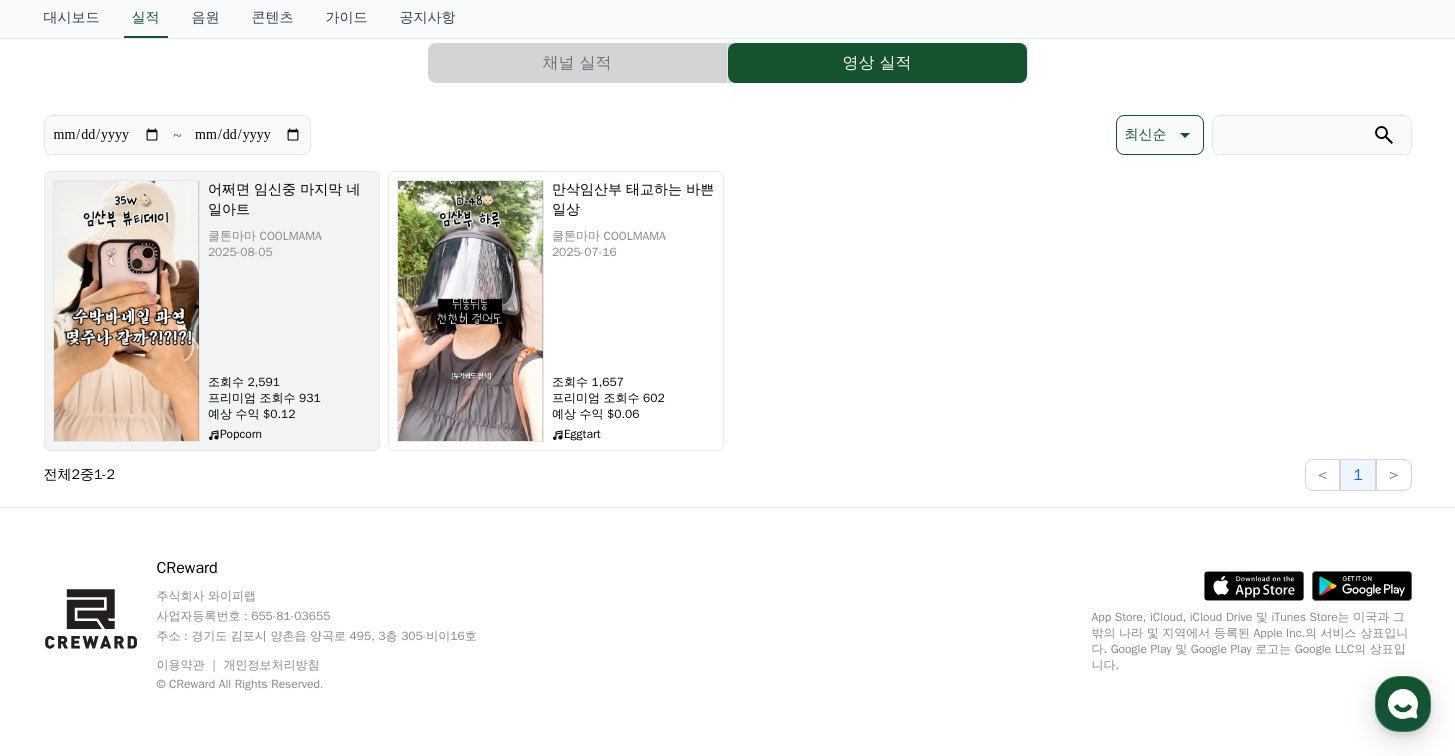 click on "조회수 2,591" at bounding box center [289, 382] 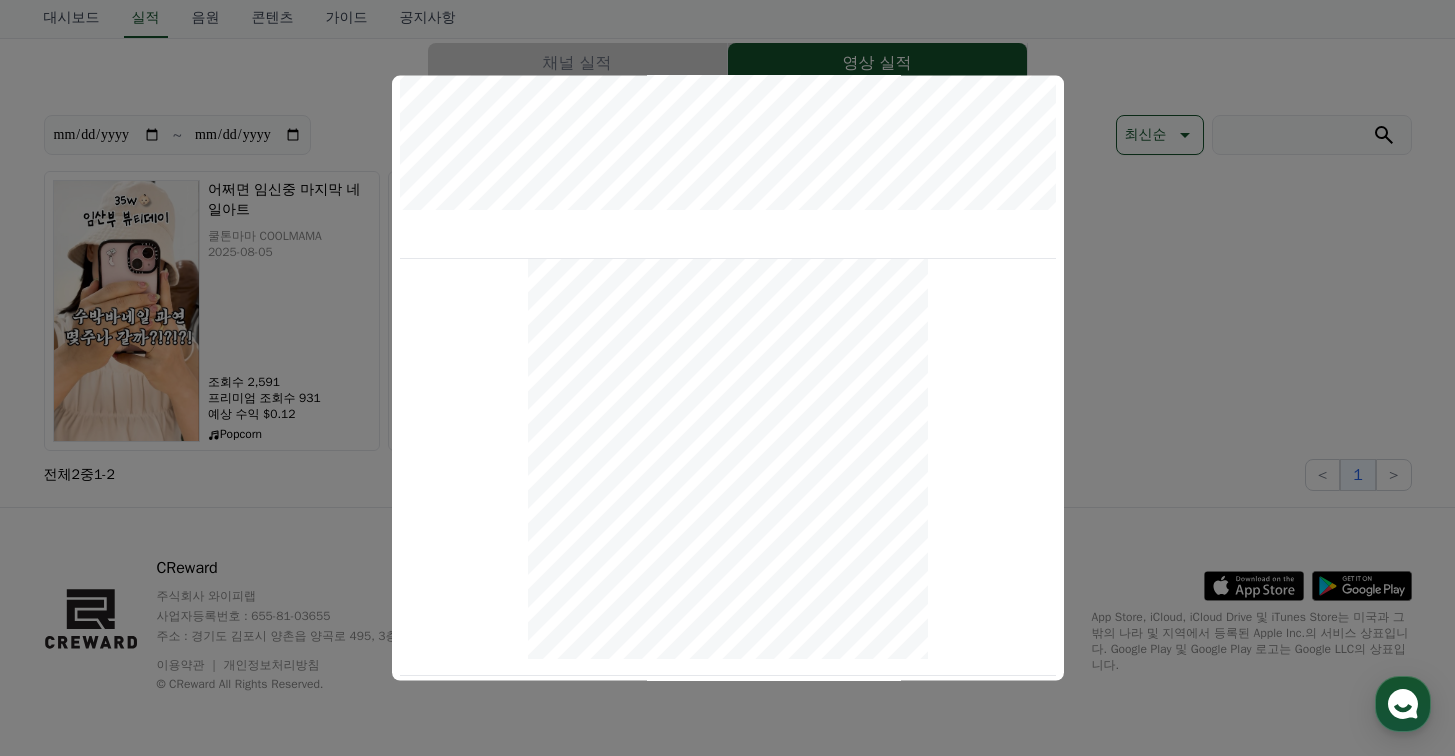 scroll, scrollTop: 822, scrollLeft: 0, axis: vertical 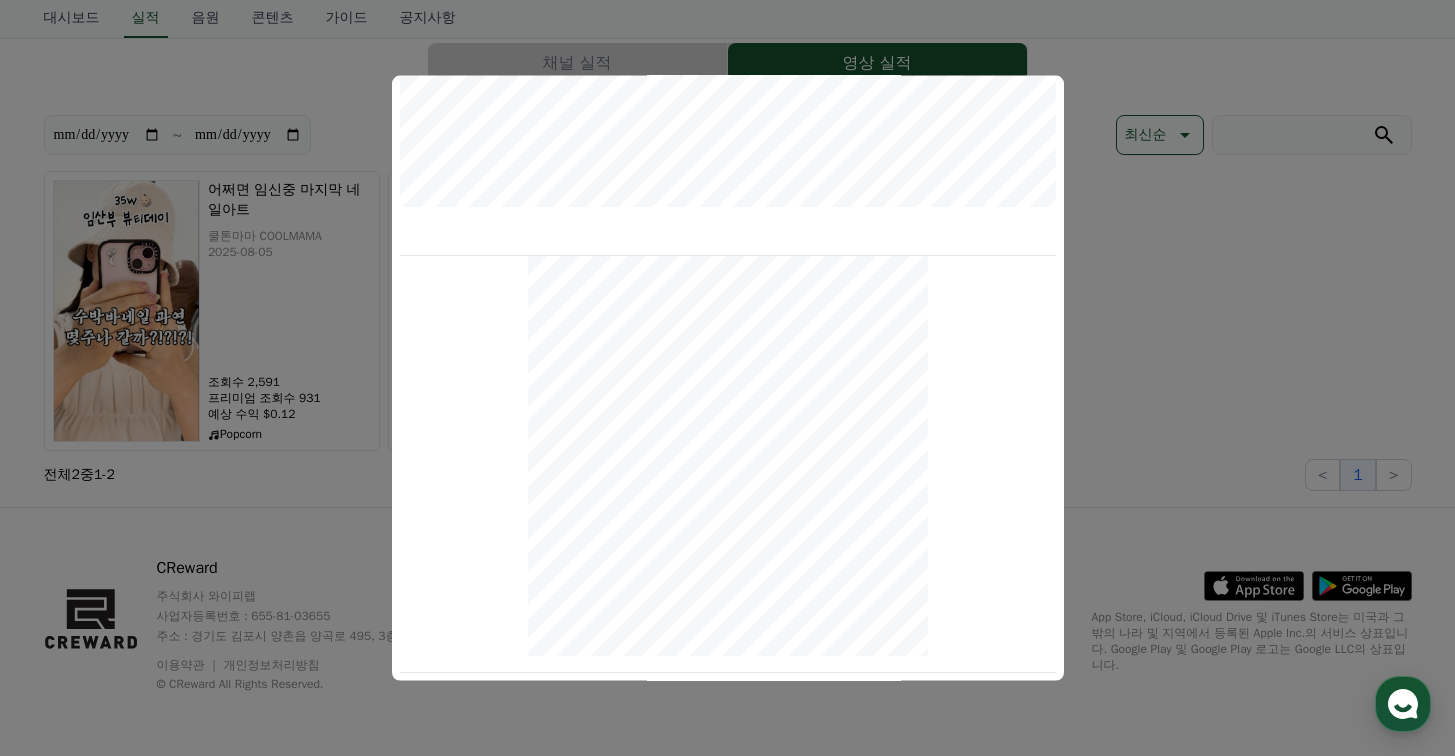 click at bounding box center (727, 378) 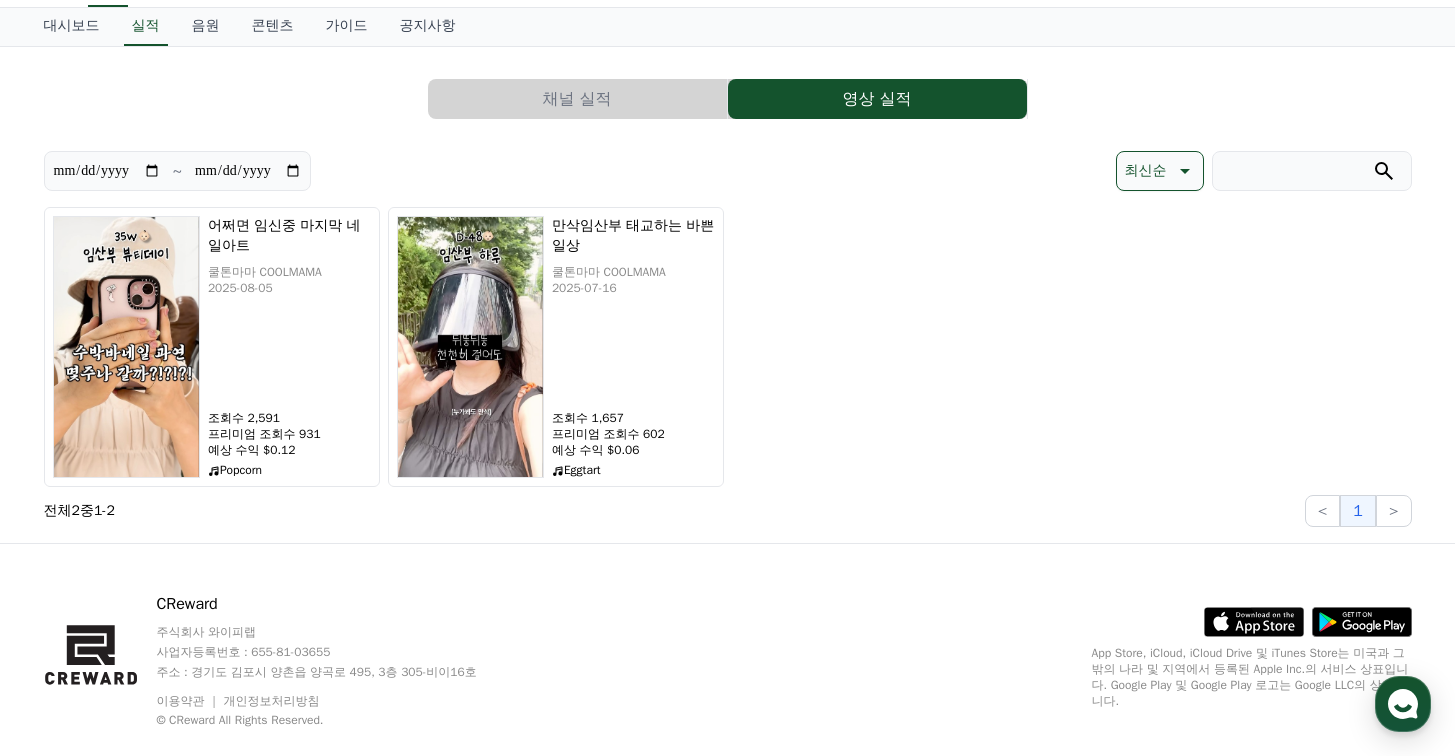 scroll, scrollTop: 0, scrollLeft: 0, axis: both 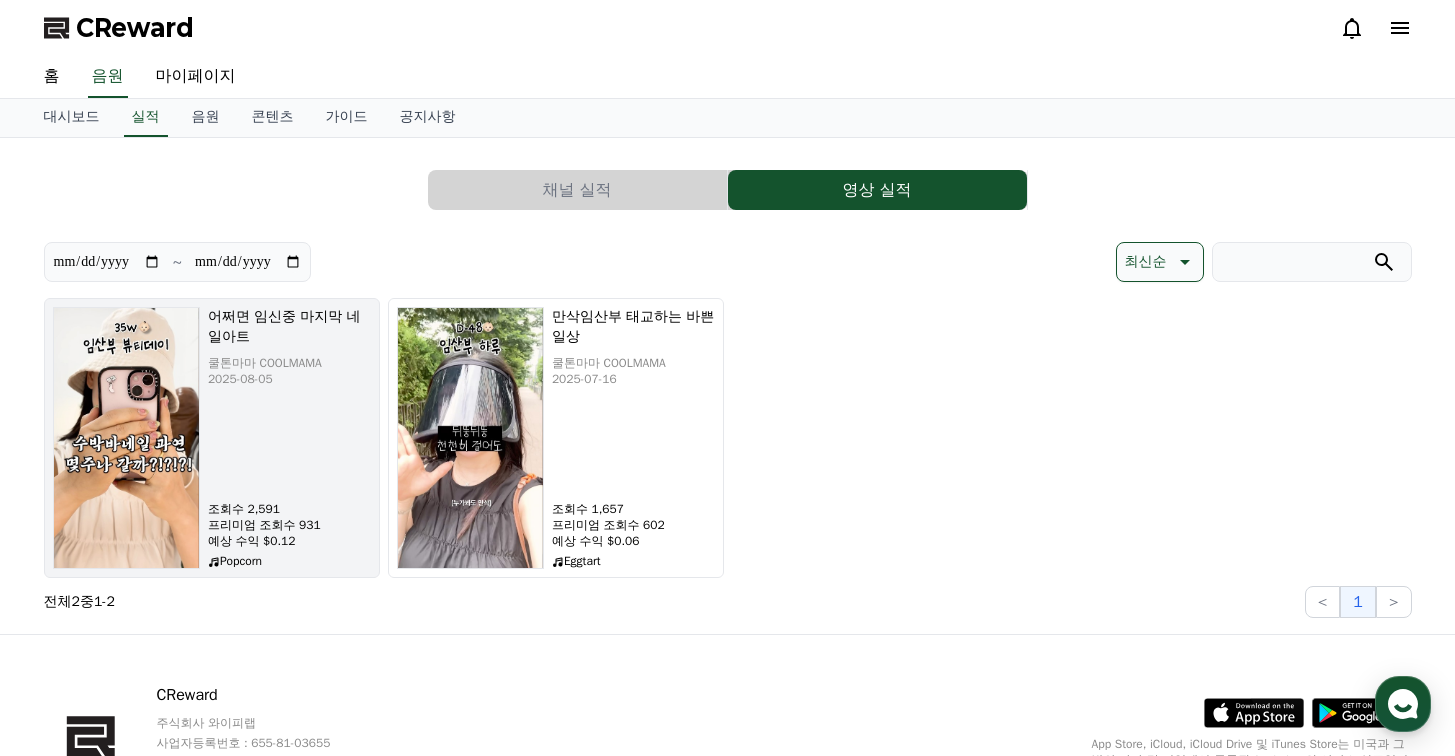 click on "어쩌면 임신중 마지막 네일아트   쿨톤마마 COOLMAMA   2025-08-05   조회수 2,591   프리미엄 조회수 931   예상 수익 $0.12    Popcorn" at bounding box center [289, 438] 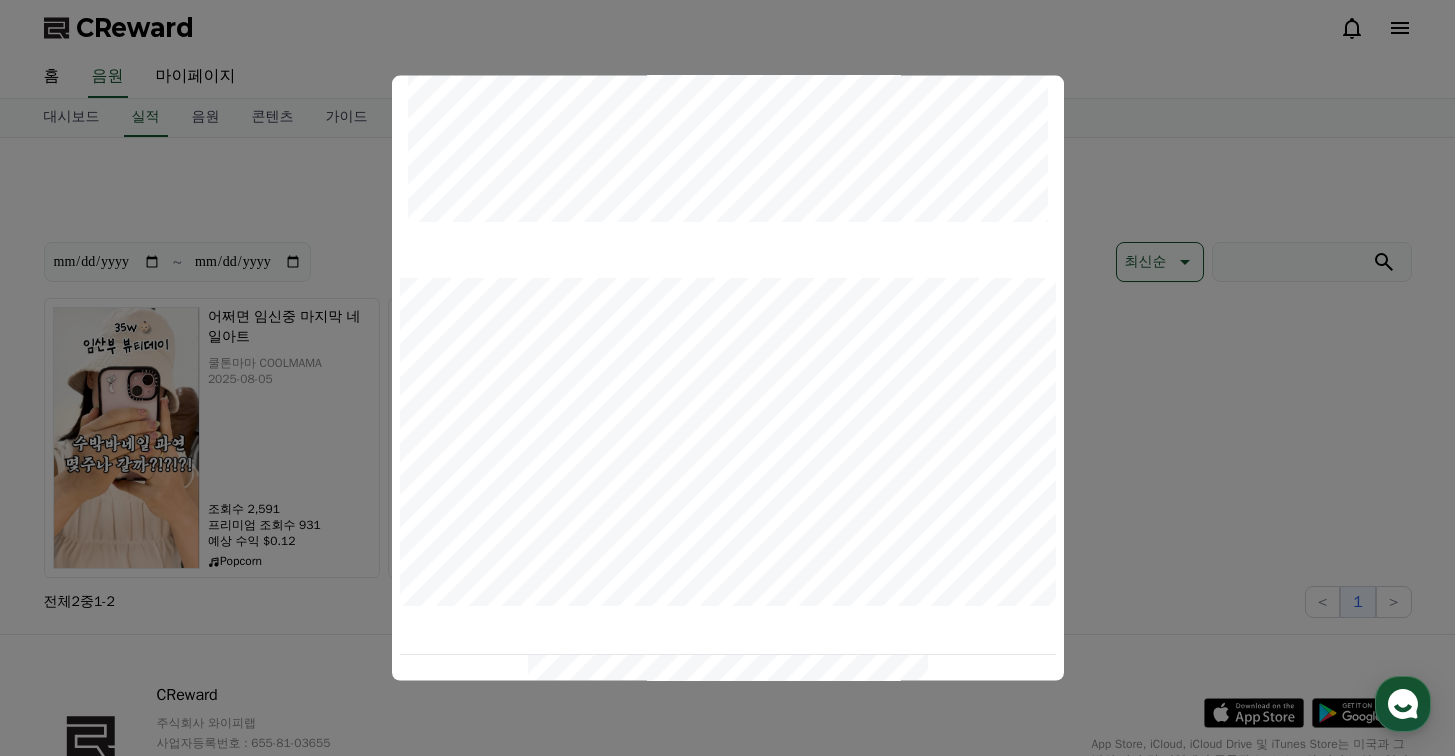 scroll, scrollTop: 0, scrollLeft: 0, axis: both 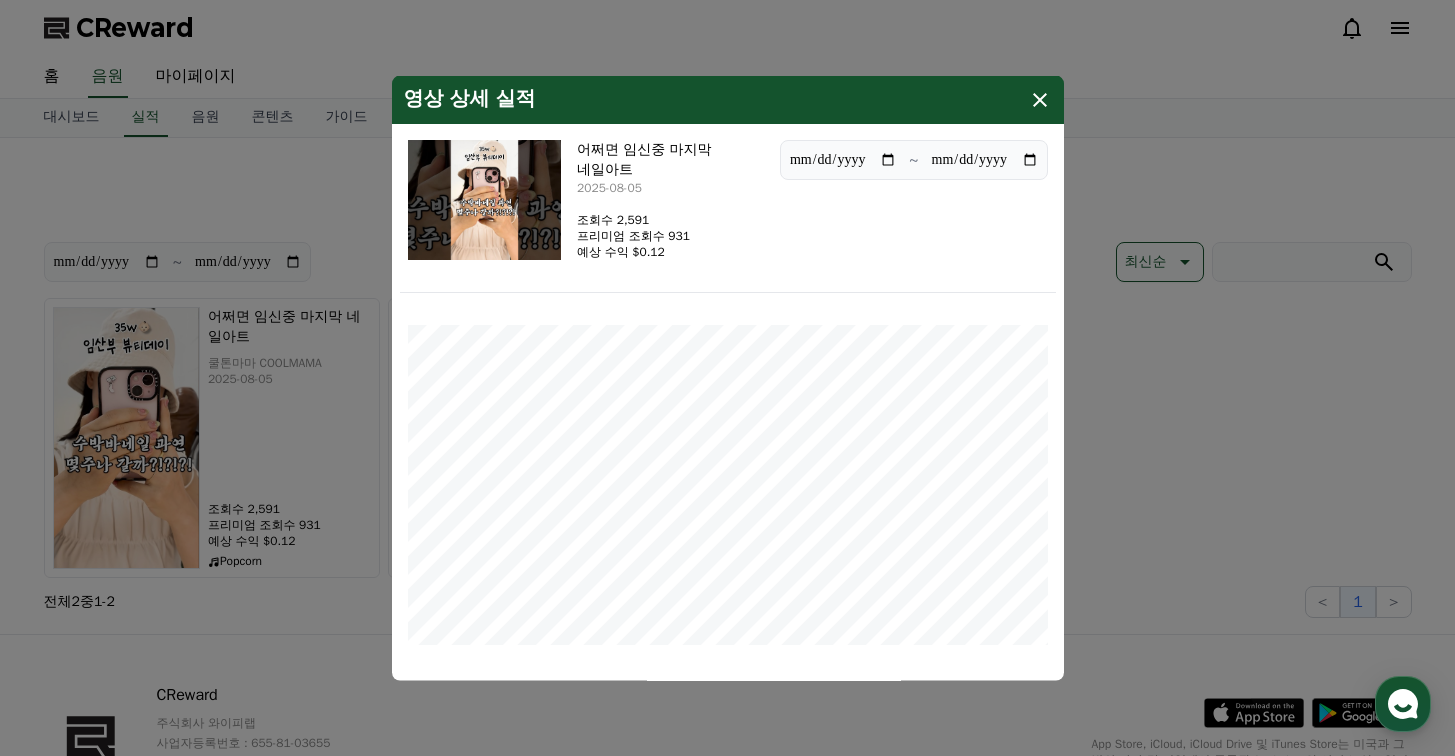 click 